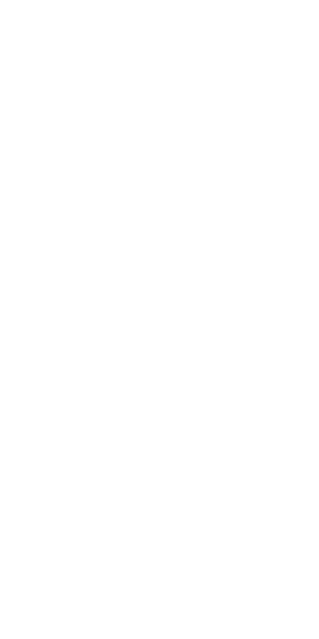 scroll, scrollTop: 0, scrollLeft: 0, axis: both 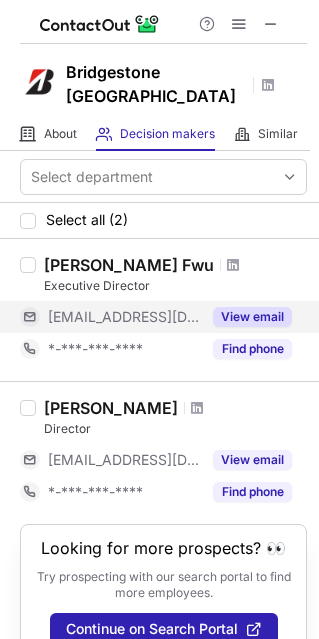 click on "View email" at bounding box center [252, 317] 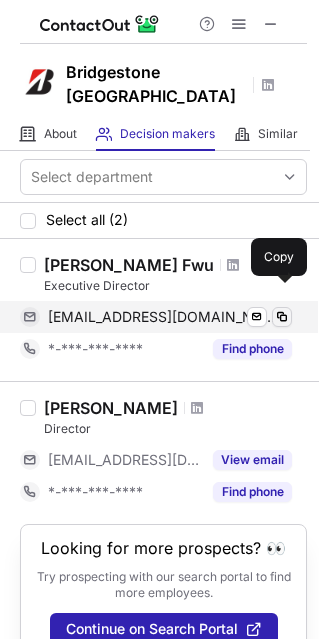 click at bounding box center [282, 317] 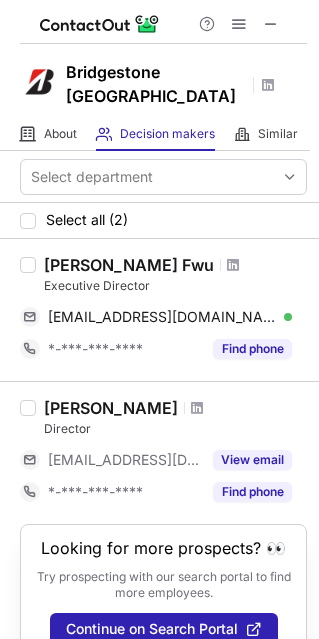scroll, scrollTop: 12, scrollLeft: 0, axis: vertical 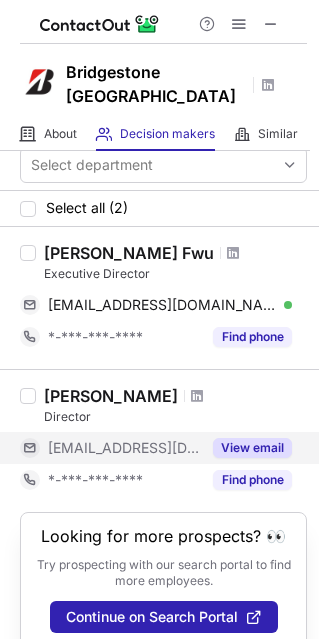 click on "View email" at bounding box center [252, 448] 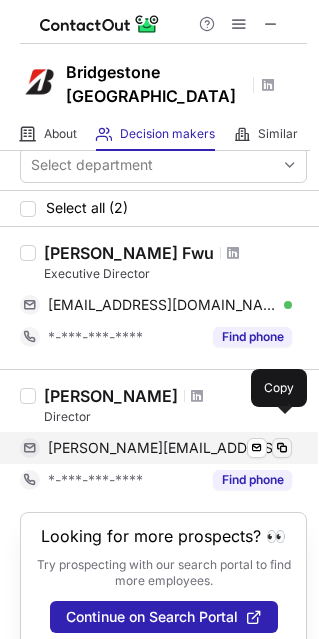 click at bounding box center [282, 448] 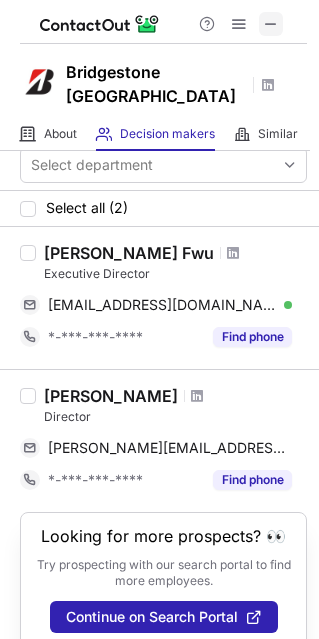 click at bounding box center (271, 24) 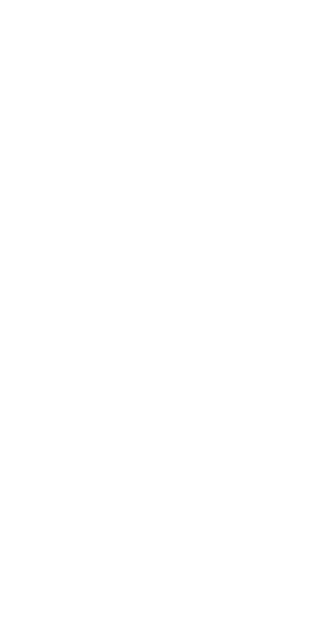 scroll, scrollTop: 0, scrollLeft: 0, axis: both 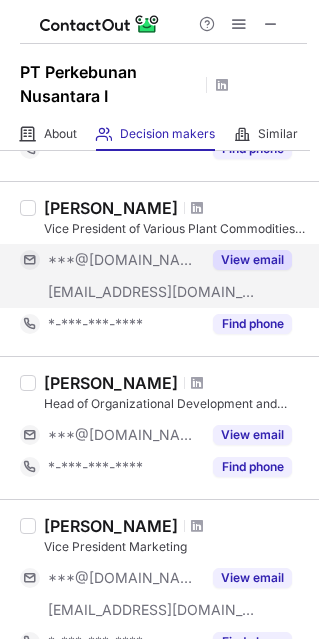 click on "View email" at bounding box center [252, 260] 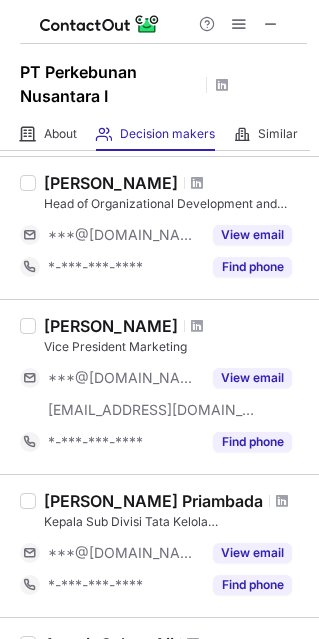 scroll, scrollTop: 500, scrollLeft: 0, axis: vertical 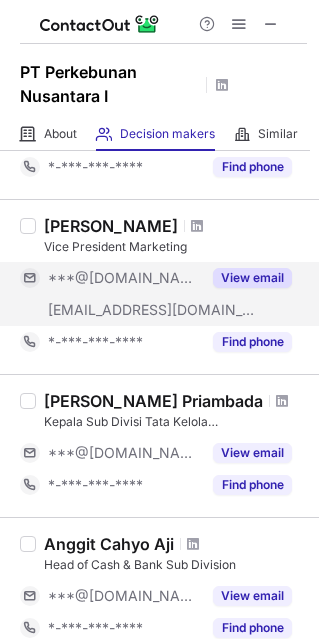 click on "View email" at bounding box center (252, 278) 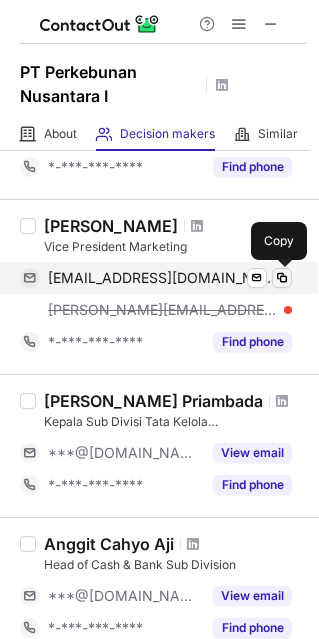click at bounding box center (282, 278) 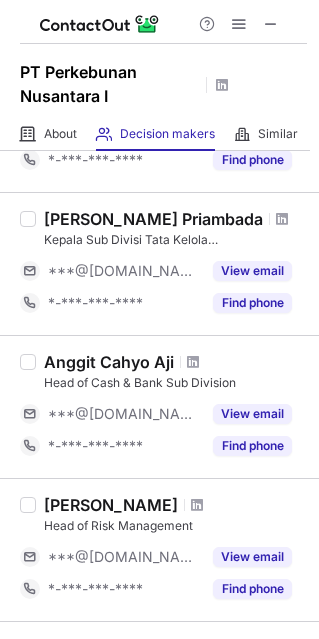 scroll, scrollTop: 700, scrollLeft: 0, axis: vertical 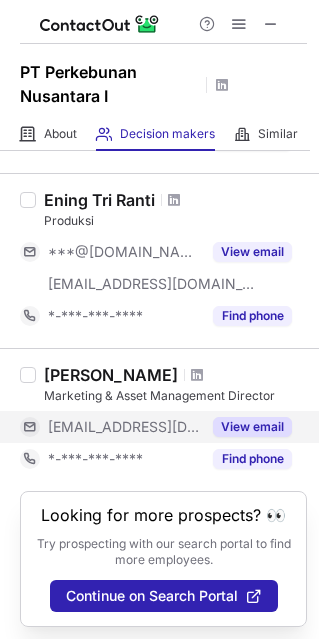 click on "View email" at bounding box center [252, 427] 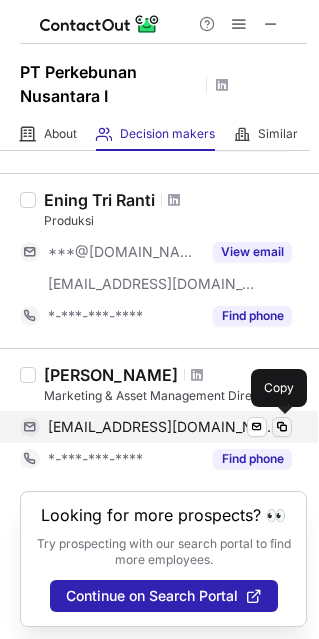 click at bounding box center [282, 427] 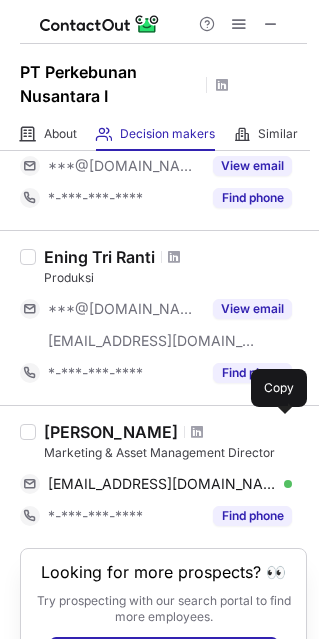 scroll, scrollTop: 1141, scrollLeft: 0, axis: vertical 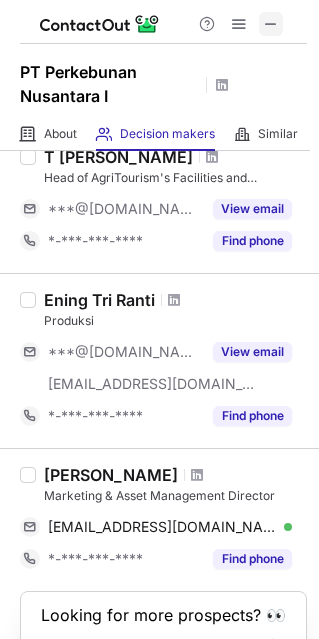 drag, startPoint x: 279, startPoint y: 26, endPoint x: 10, endPoint y: 18, distance: 269.11893 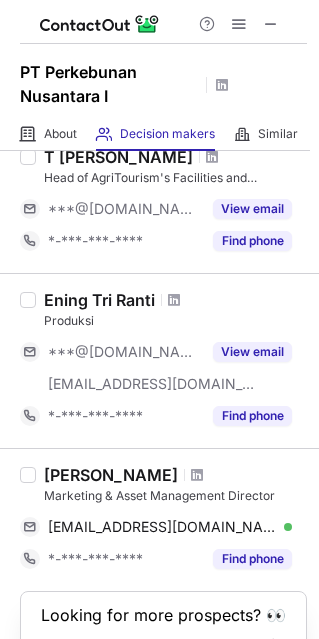 click at bounding box center (271, 24) 